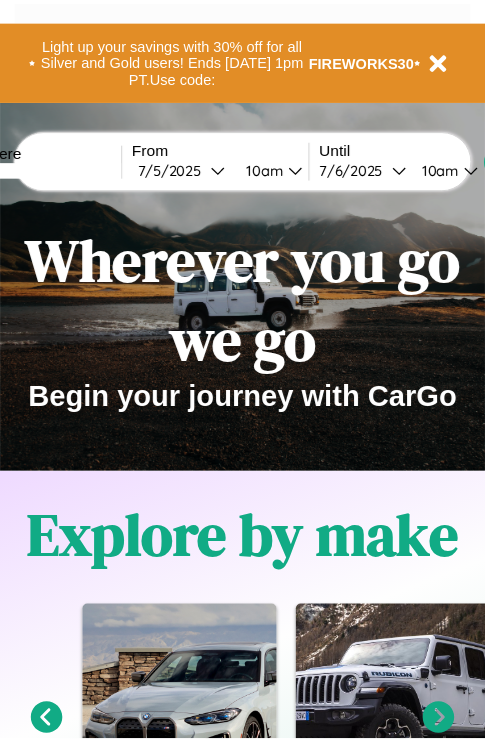 scroll, scrollTop: 0, scrollLeft: 0, axis: both 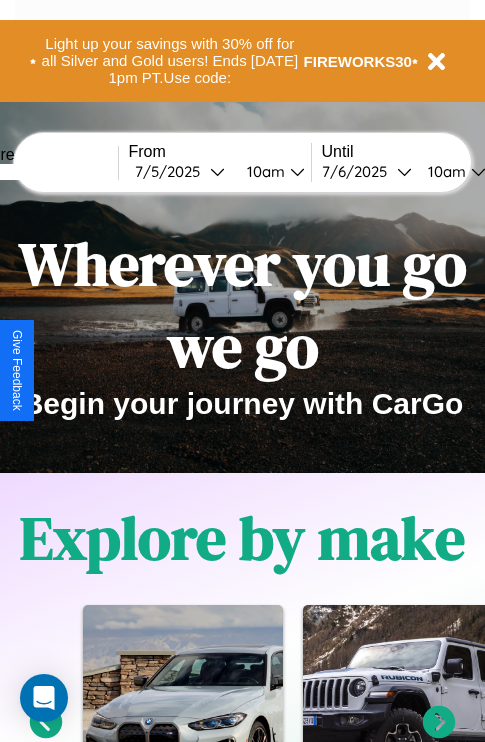 click at bounding box center (43, 172) 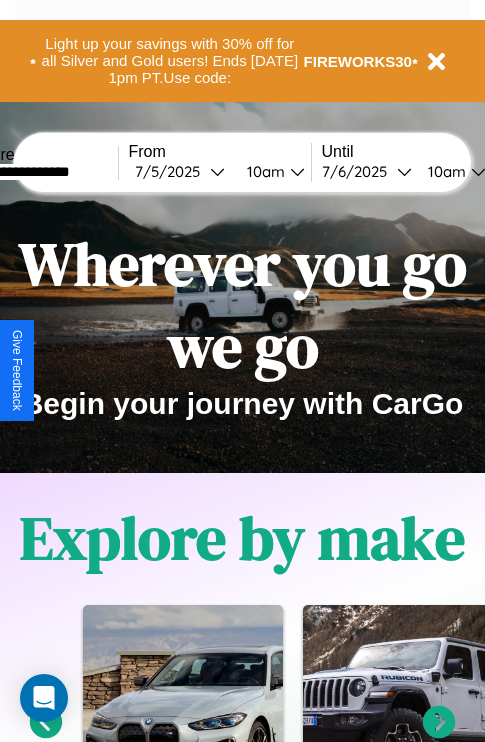 type on "**********" 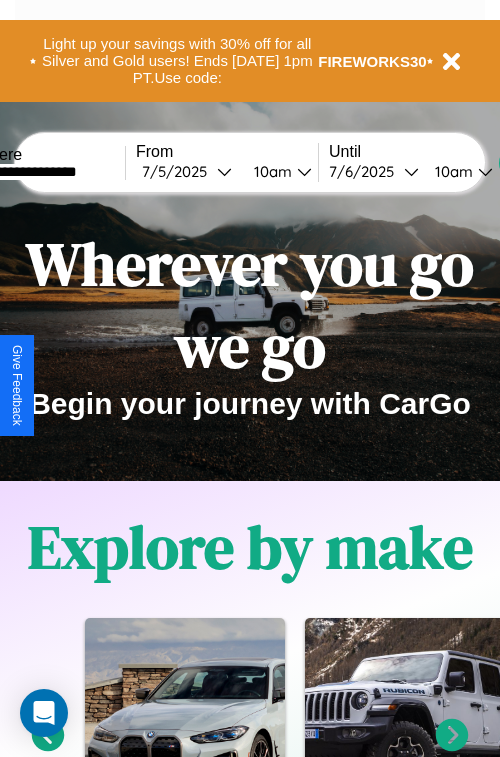select on "*" 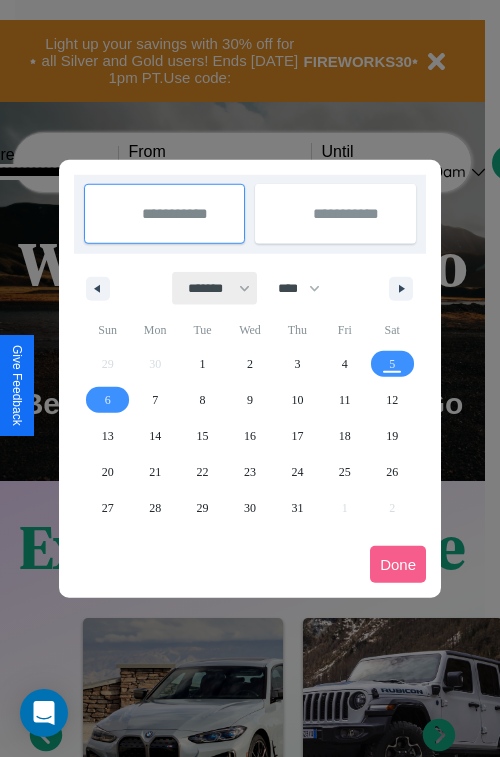 click on "******* ******** ***** ***** *** **** **** ****** ********* ******* ******** ********" at bounding box center (215, 288) 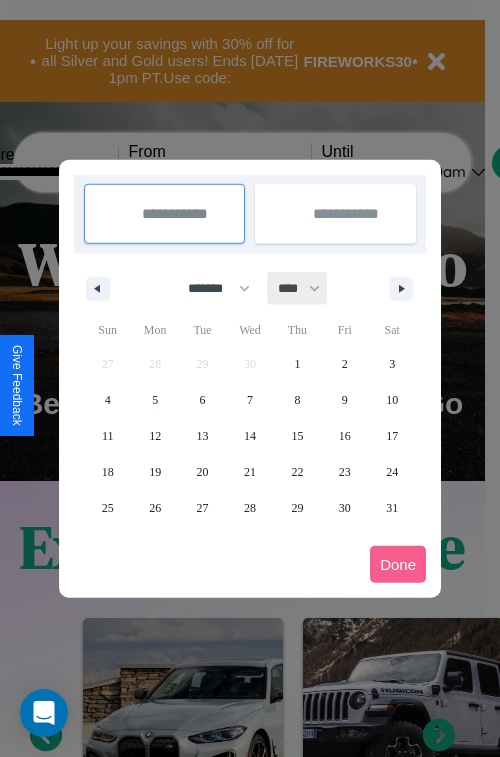 click on "**** **** **** **** **** **** **** **** **** **** **** **** **** **** **** **** **** **** **** **** **** **** **** **** **** **** **** **** **** **** **** **** **** **** **** **** **** **** **** **** **** **** **** **** **** **** **** **** **** **** **** **** **** **** **** **** **** **** **** **** **** **** **** **** **** **** **** **** **** **** **** **** **** **** **** **** **** **** **** **** **** **** **** **** **** **** **** **** **** **** **** **** **** **** **** **** **** **** **** **** **** **** **** **** **** **** **** **** **** **** **** **** **** **** **** **** **** **** **** **** ****" at bounding box center [298, 288] 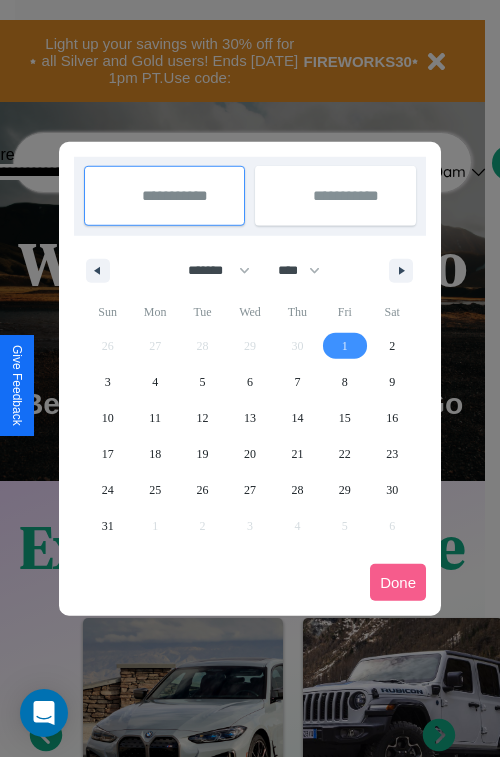 click on "1" at bounding box center [345, 346] 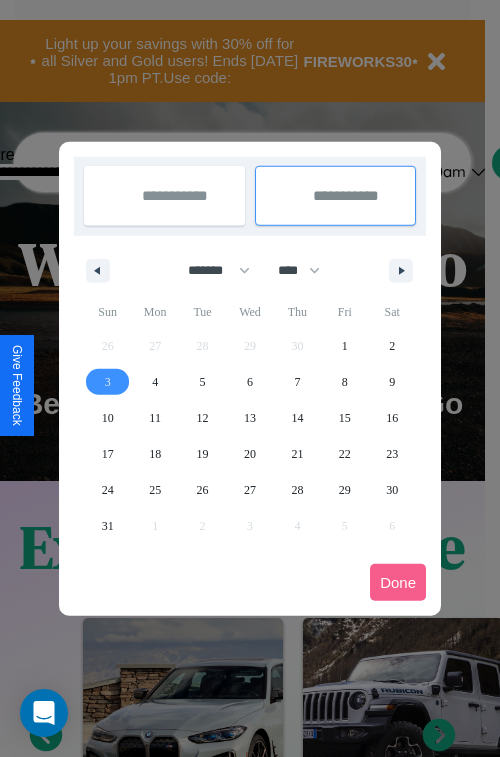 click on "3" at bounding box center [108, 382] 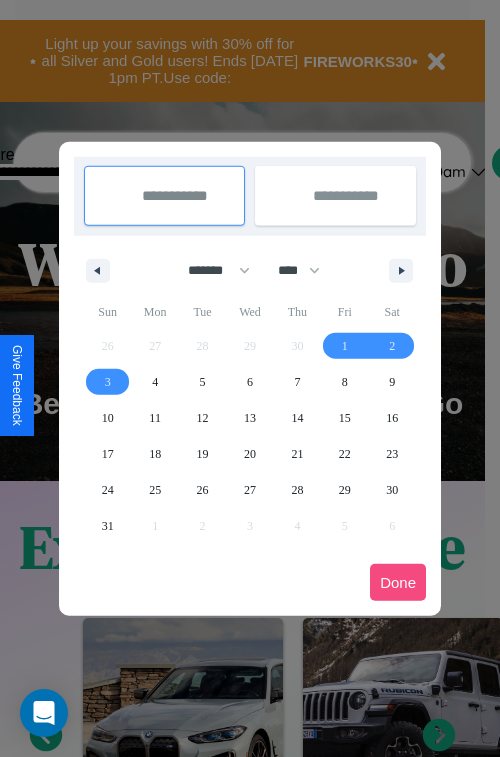 click on "Done" at bounding box center (398, 582) 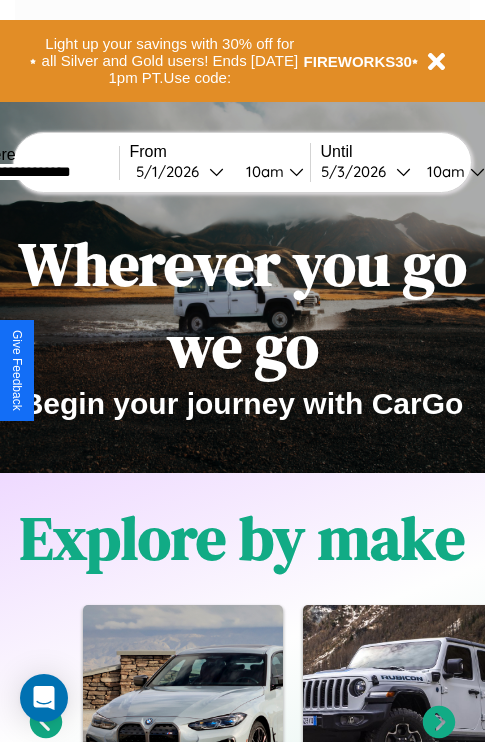 scroll, scrollTop: 0, scrollLeft: 67, axis: horizontal 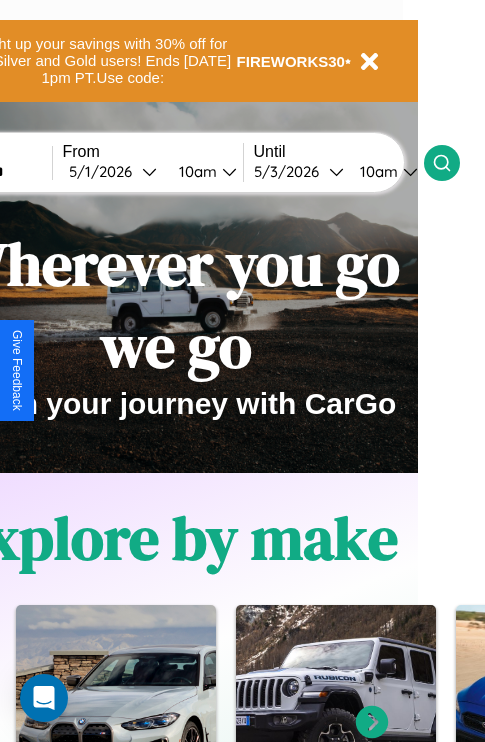 click 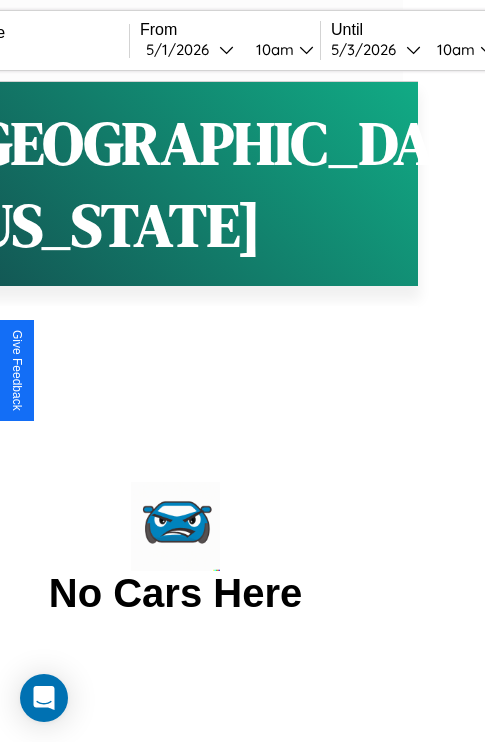 scroll, scrollTop: 0, scrollLeft: 0, axis: both 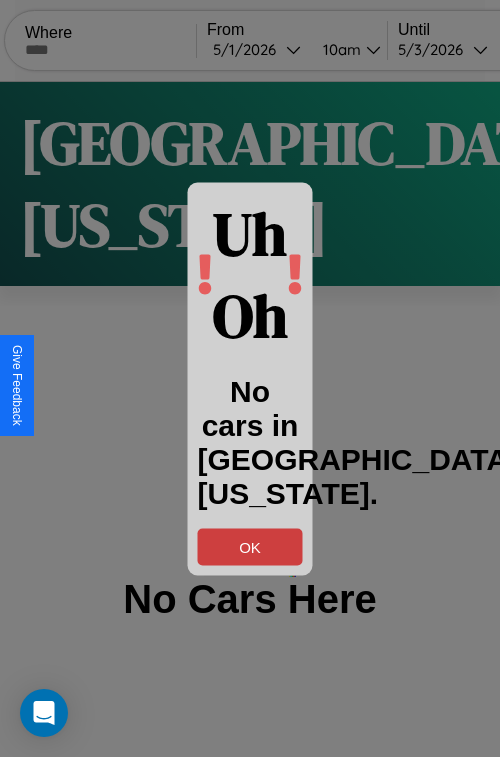click on "OK" at bounding box center (250, 546) 